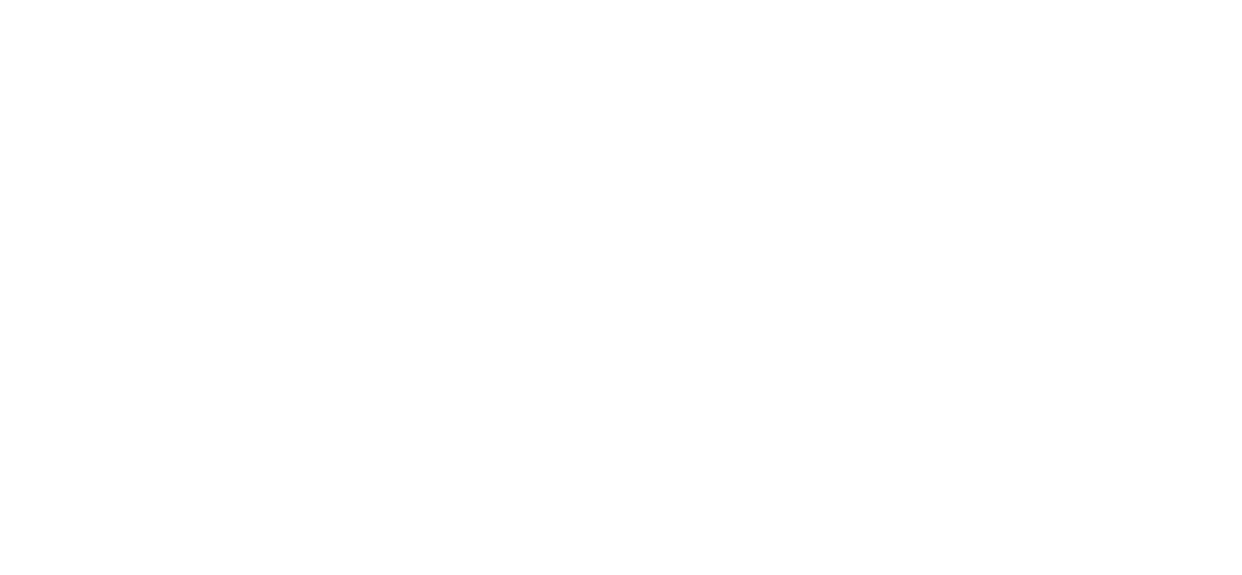 scroll, scrollTop: 0, scrollLeft: 0, axis: both 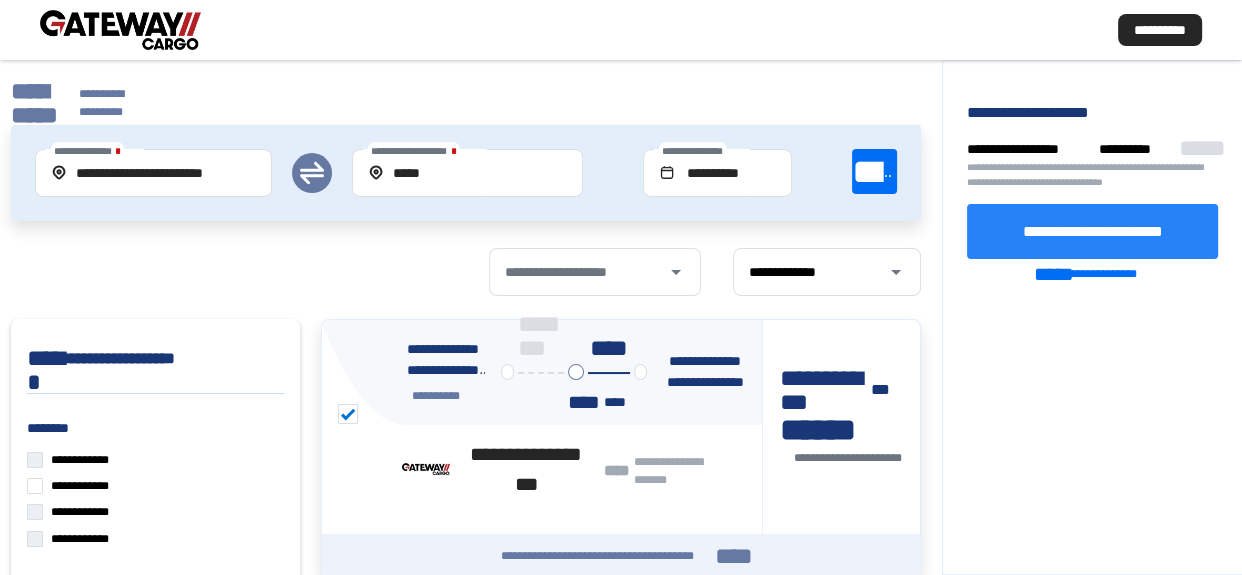 click on "**********" at bounding box center (1092, 231) 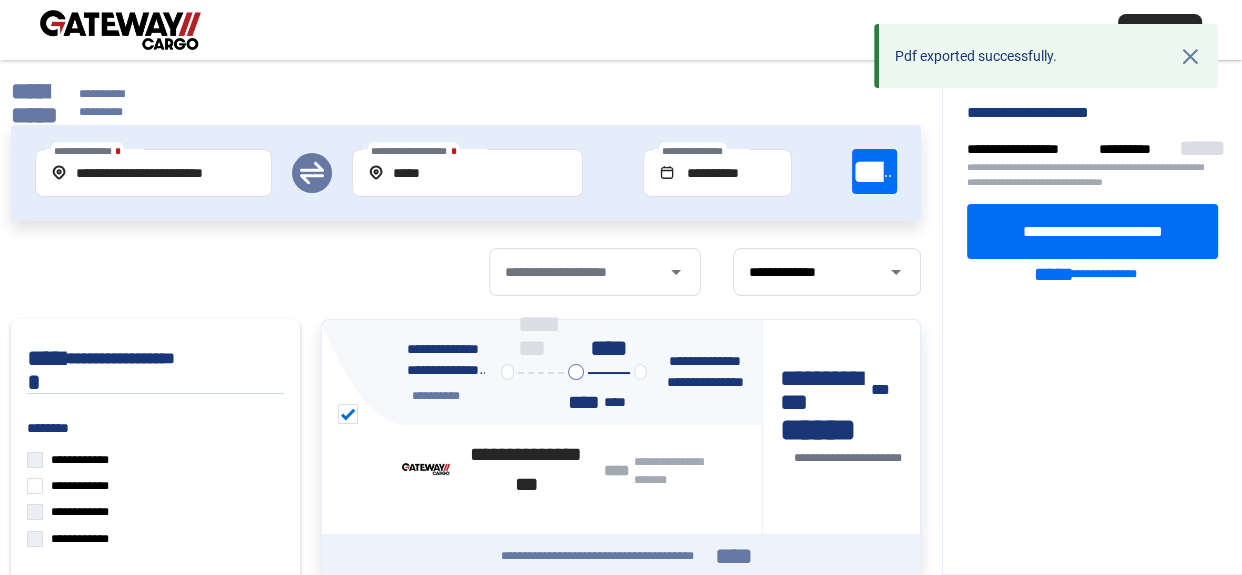 click on "**********" at bounding box center (34, 103) 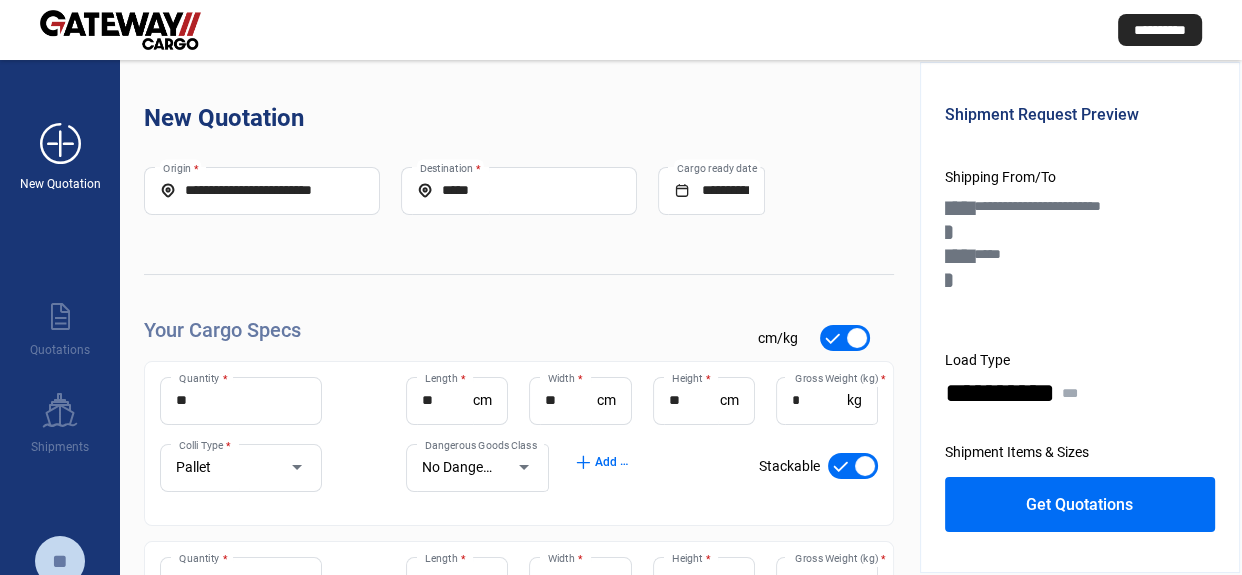 click on "add_new" at bounding box center [60, 144] 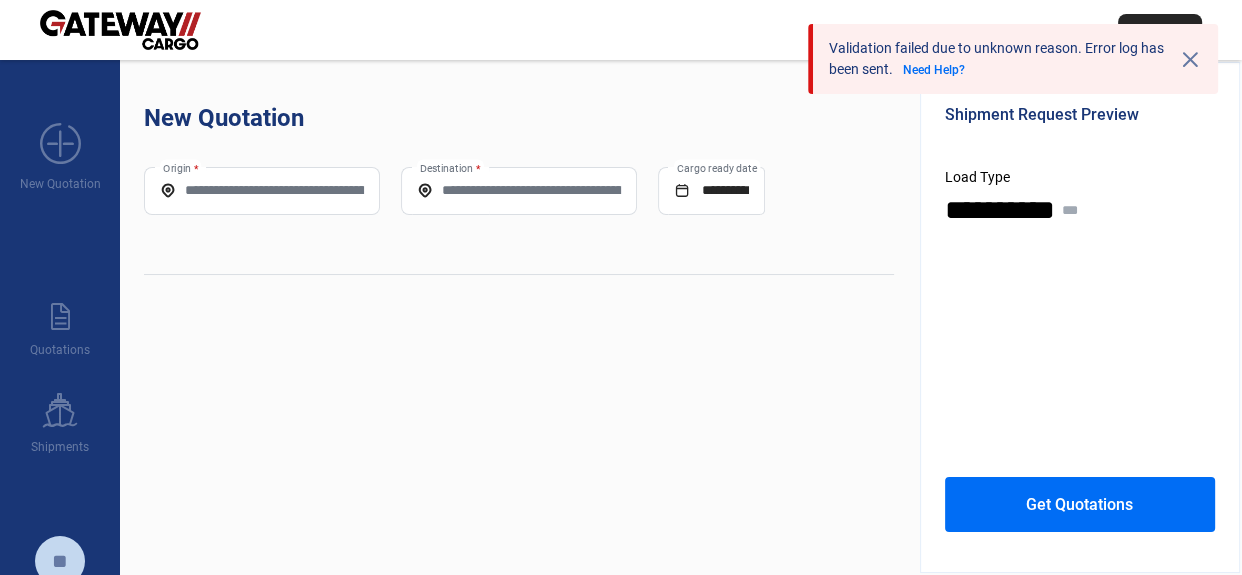 click on "Origin *" at bounding box center (262, 190) 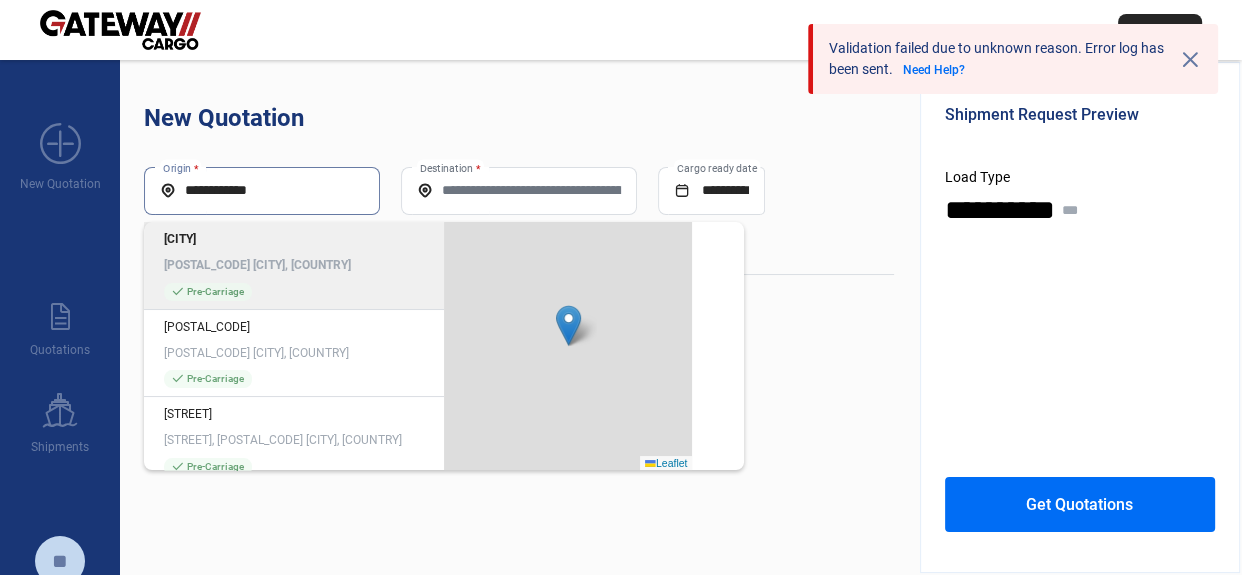 click on "Destination *" at bounding box center [519, 190] 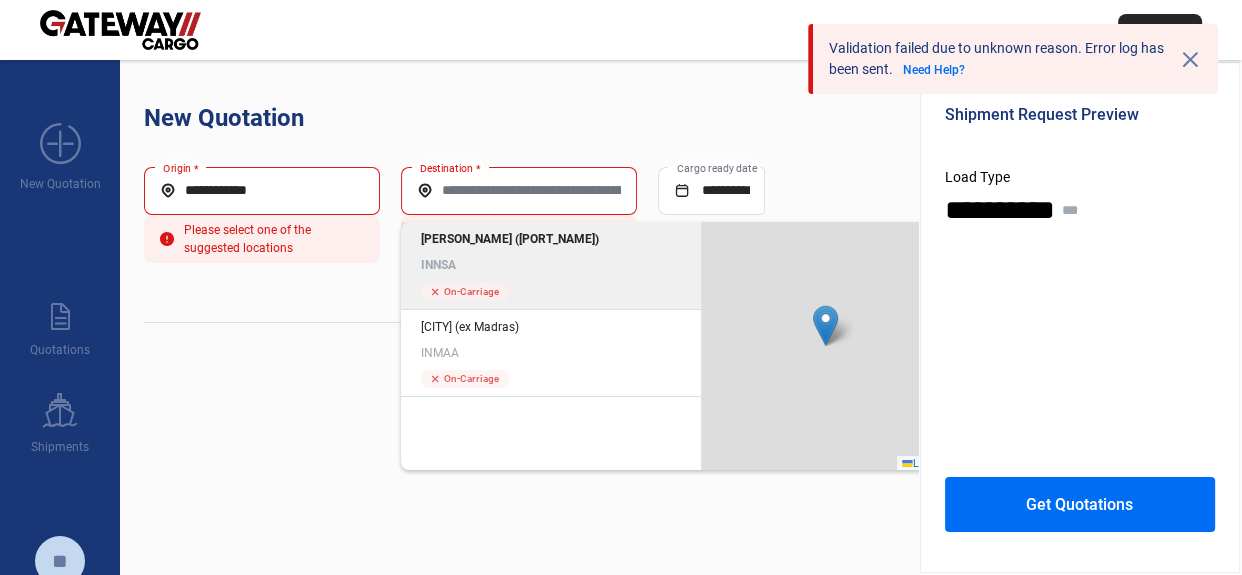 click on "INNSA" at bounding box center [551, 265] 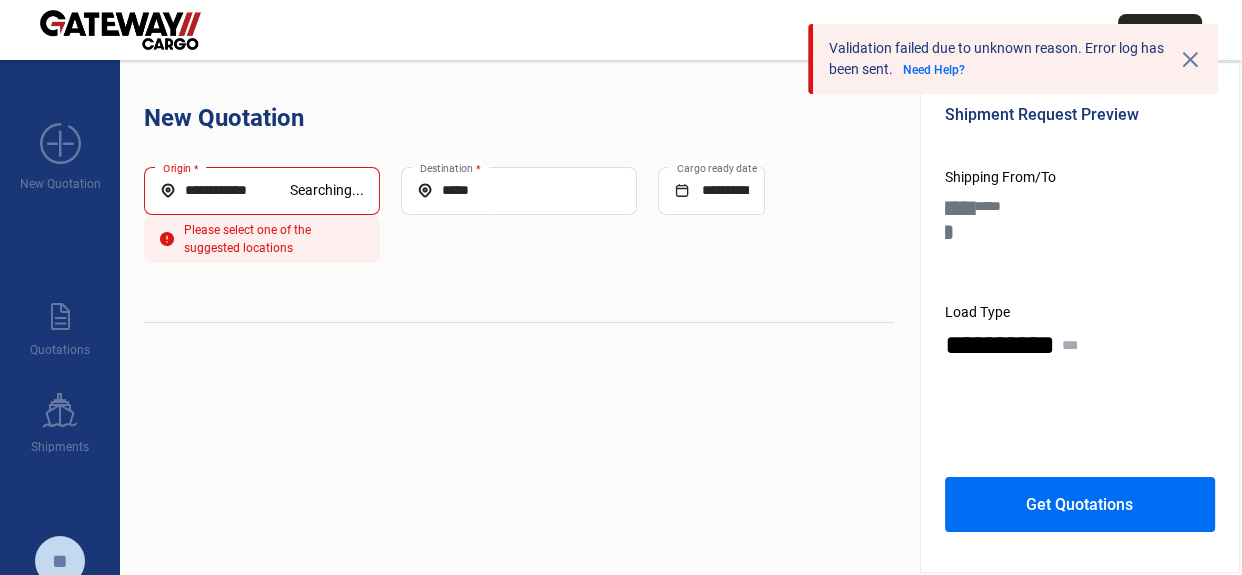 click on "**********" at bounding box center (225, 190) 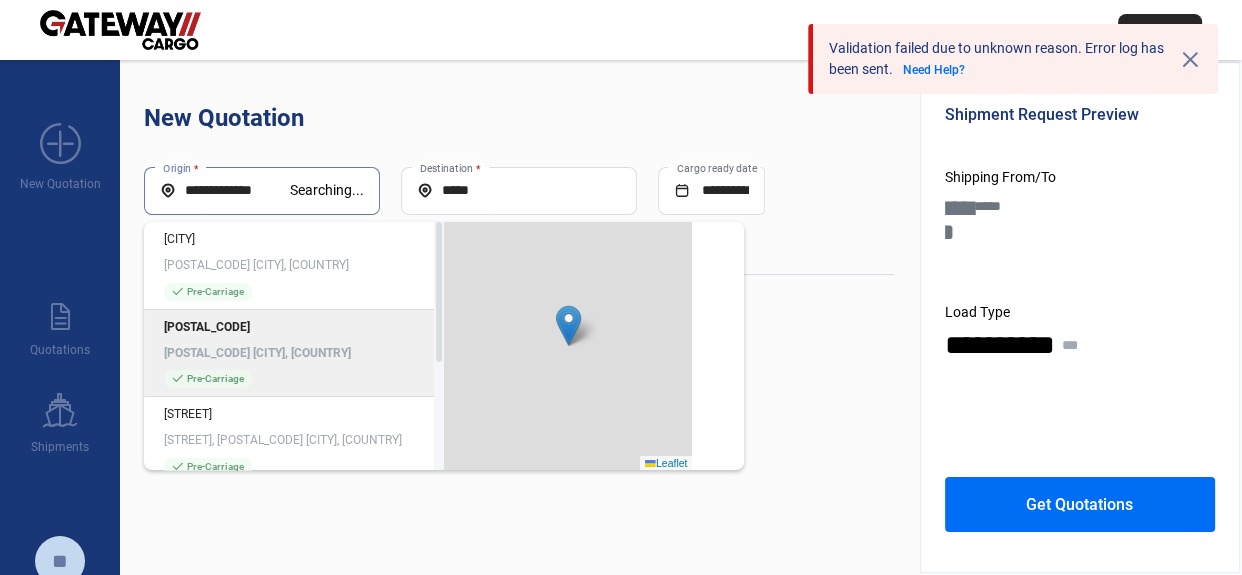 click on "**********" at bounding box center [225, 190] 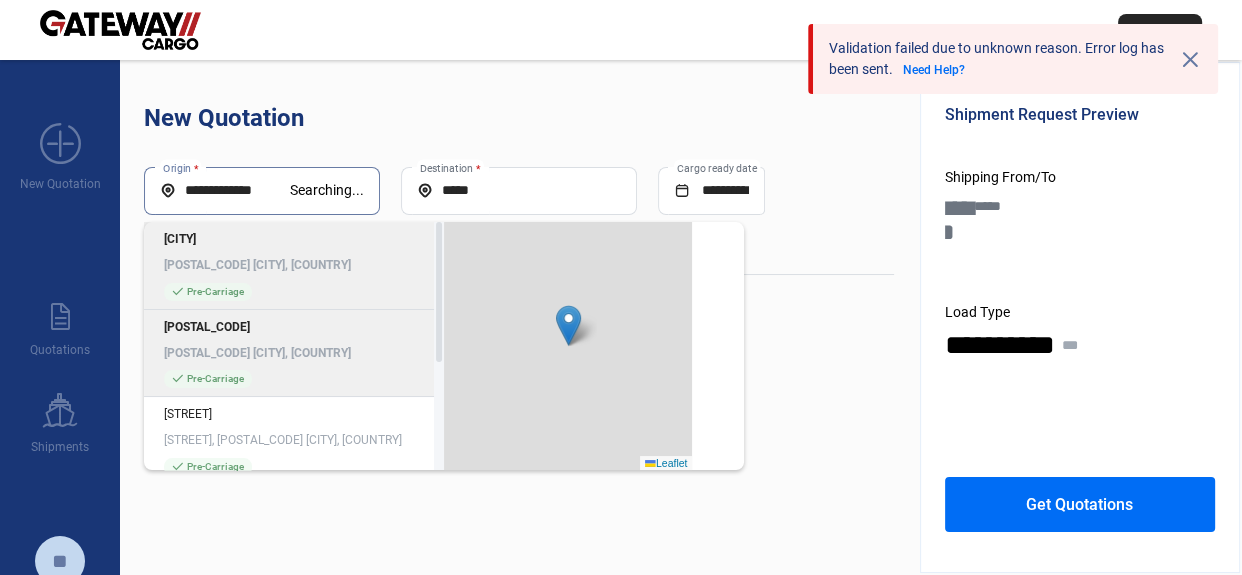 click on "**********" at bounding box center (225, 190) 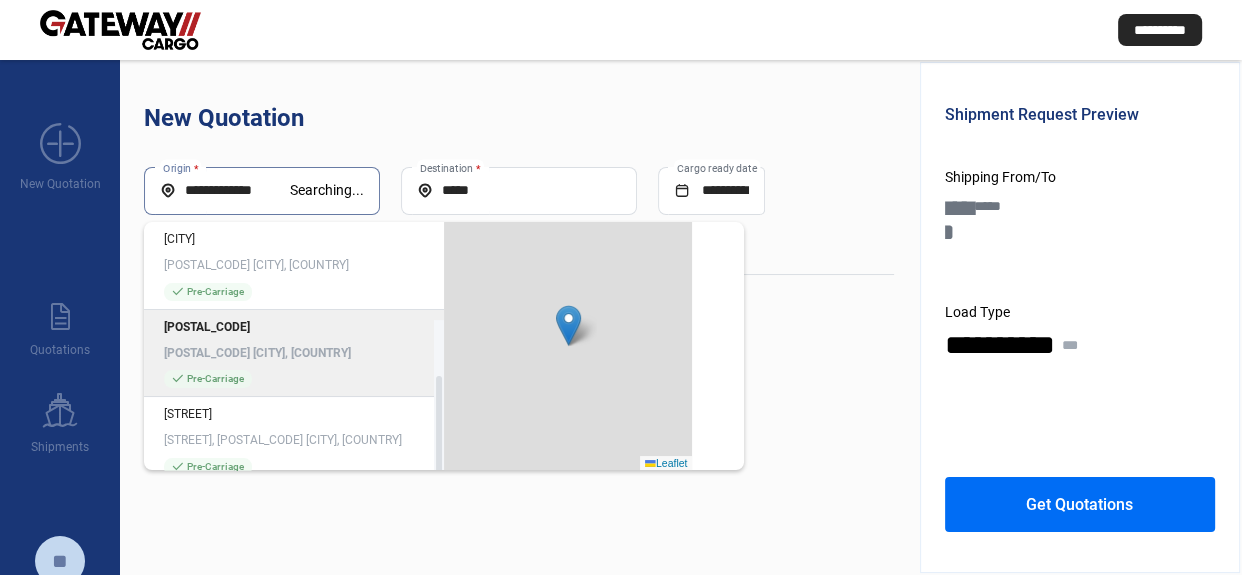 type on "**********" 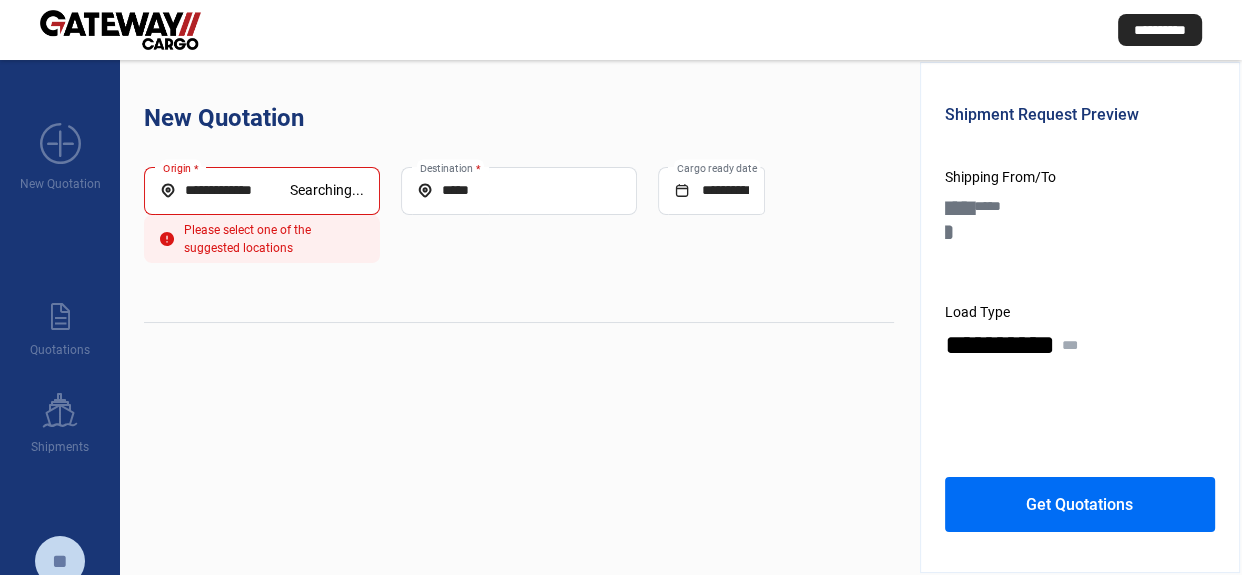 click on "**********" at bounding box center (225, 190) 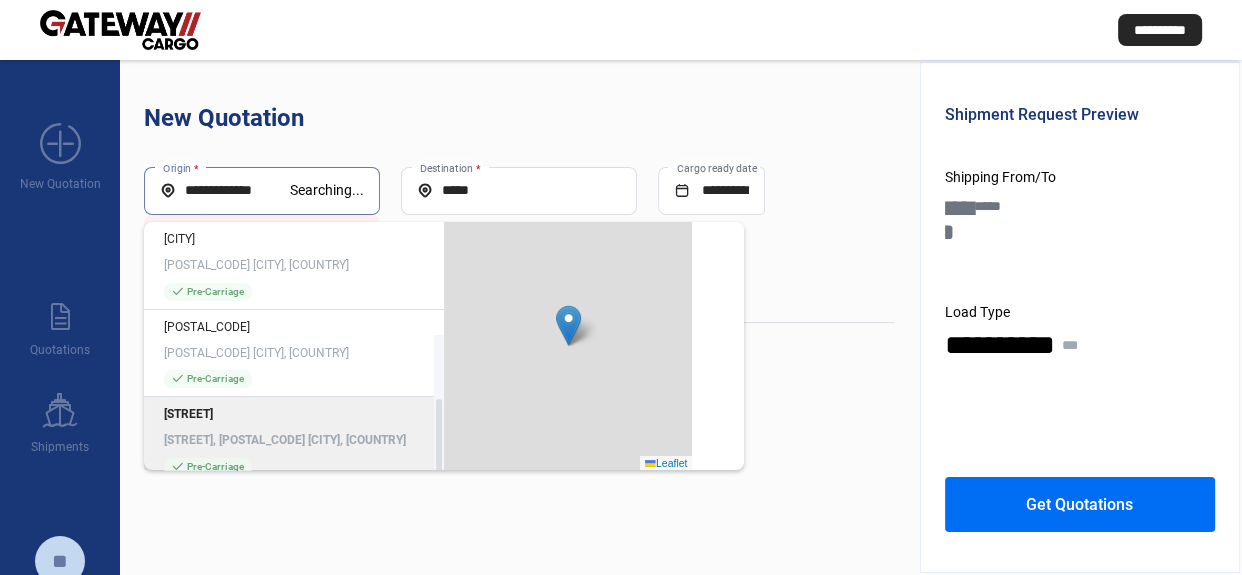 scroll, scrollTop: 113, scrollLeft: 0, axis: vertical 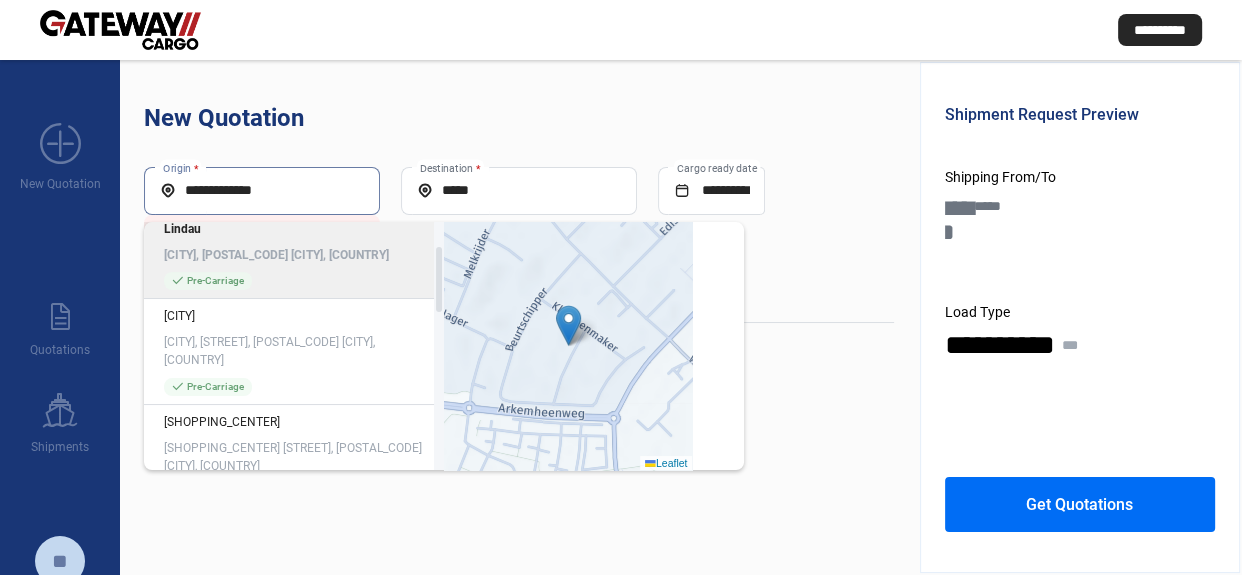 click on "check_mark  Pre-Carriage" at bounding box center [294, 281] 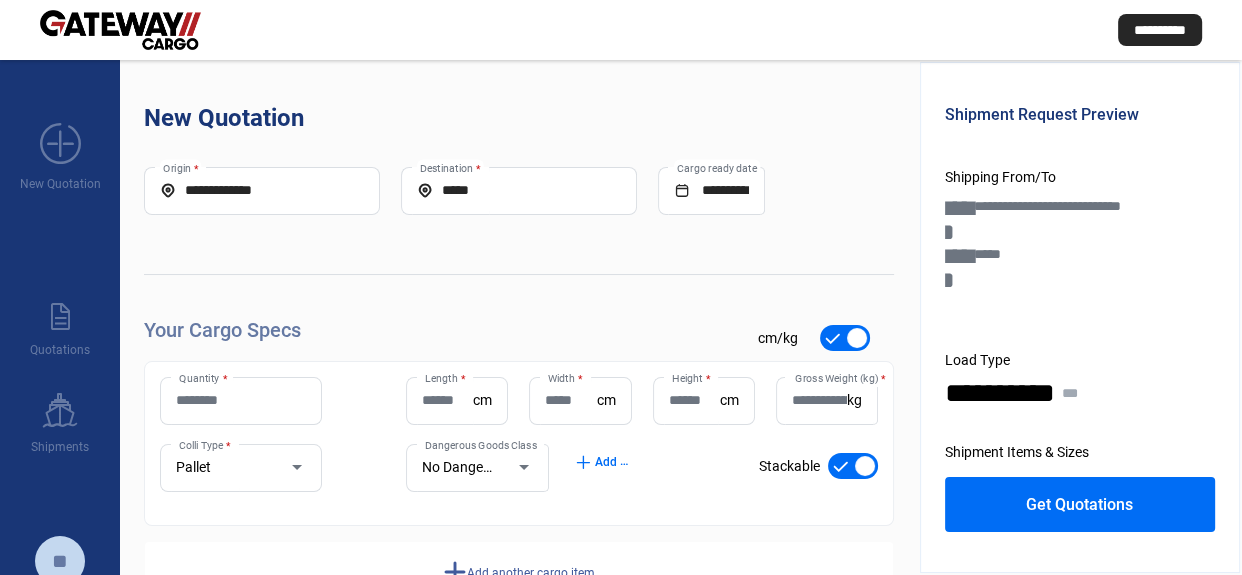 click on "Quantity *" at bounding box center [241, 401] 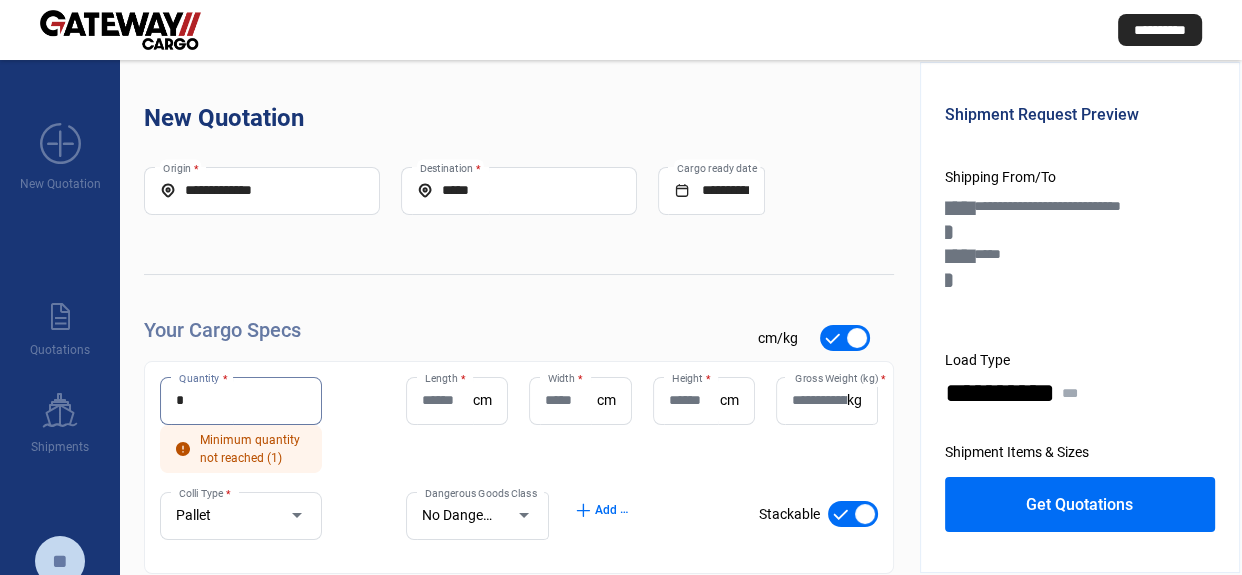 type on "*" 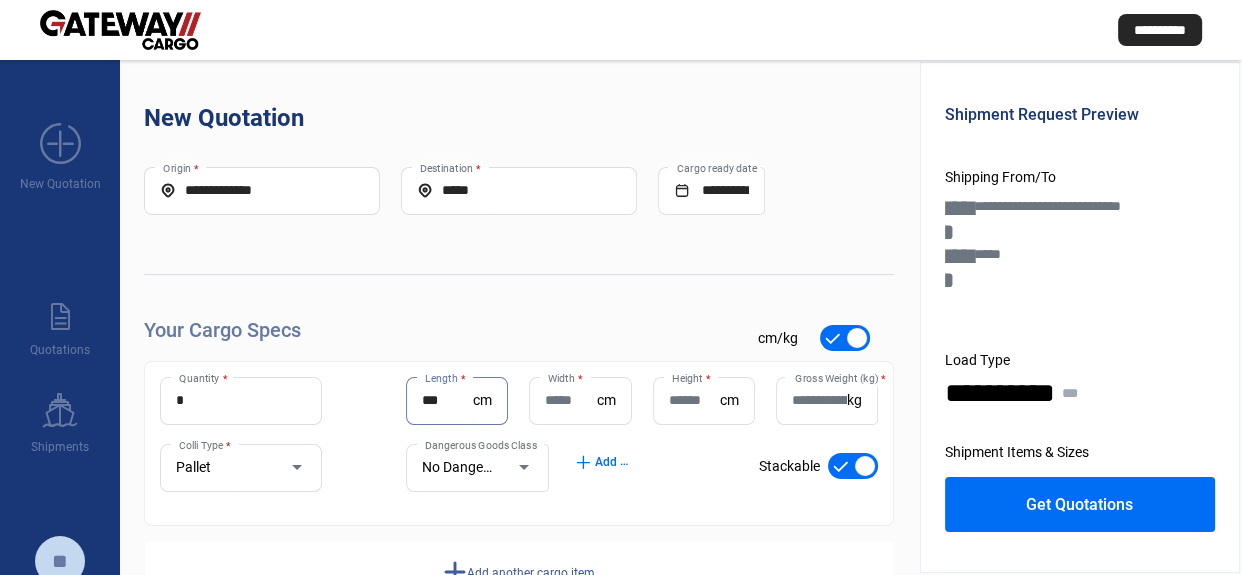 type on "***" 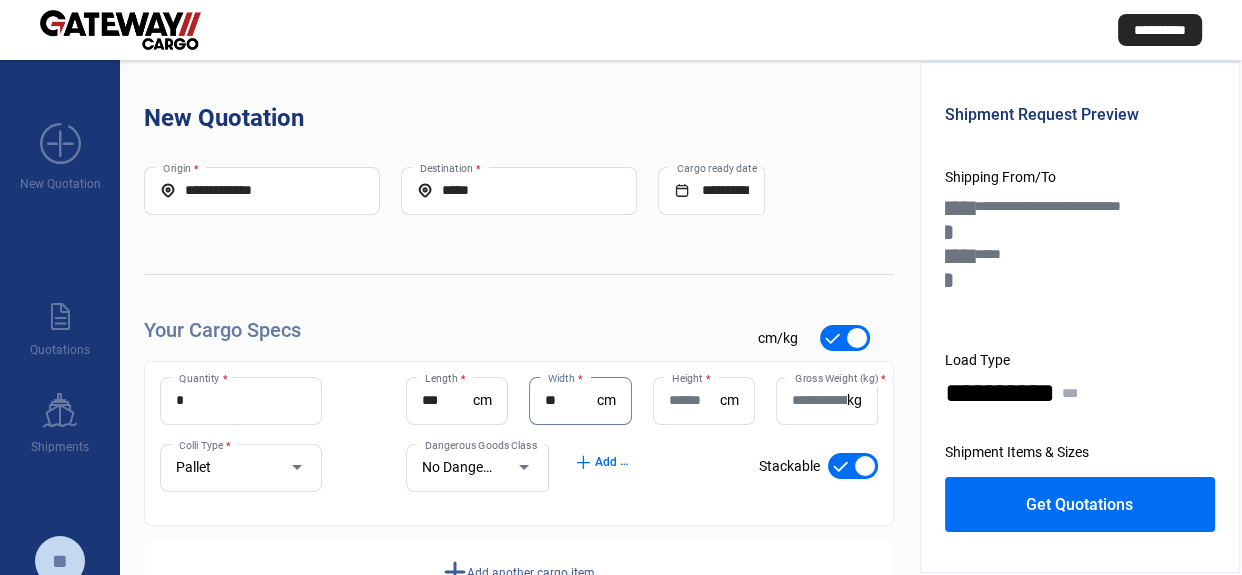 type on "**" 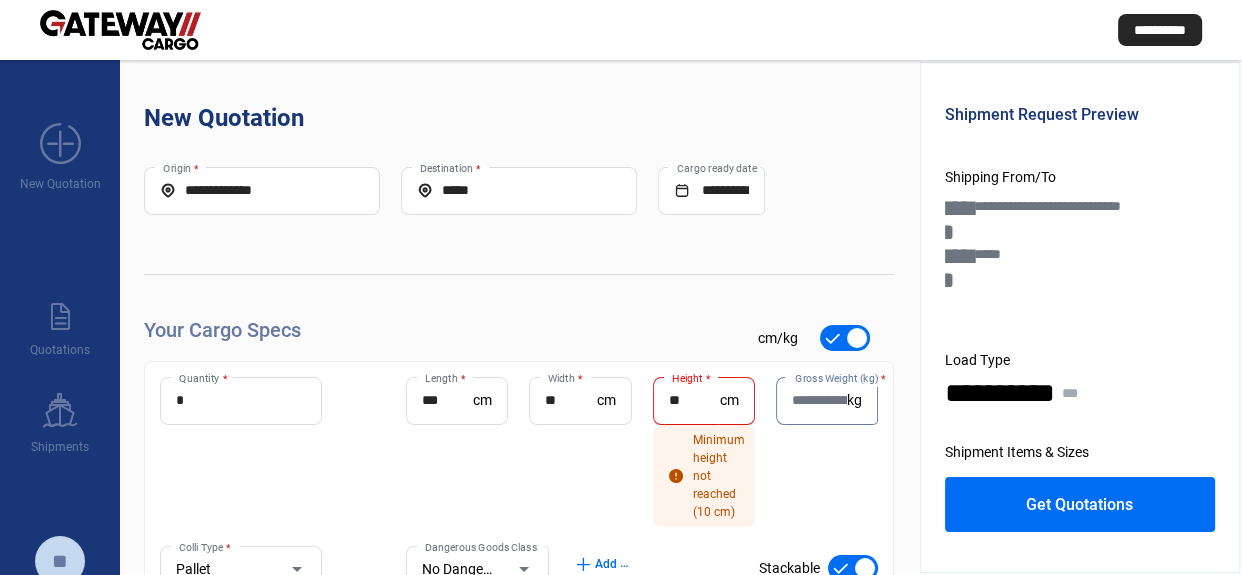 click on "**" at bounding box center (694, 400) 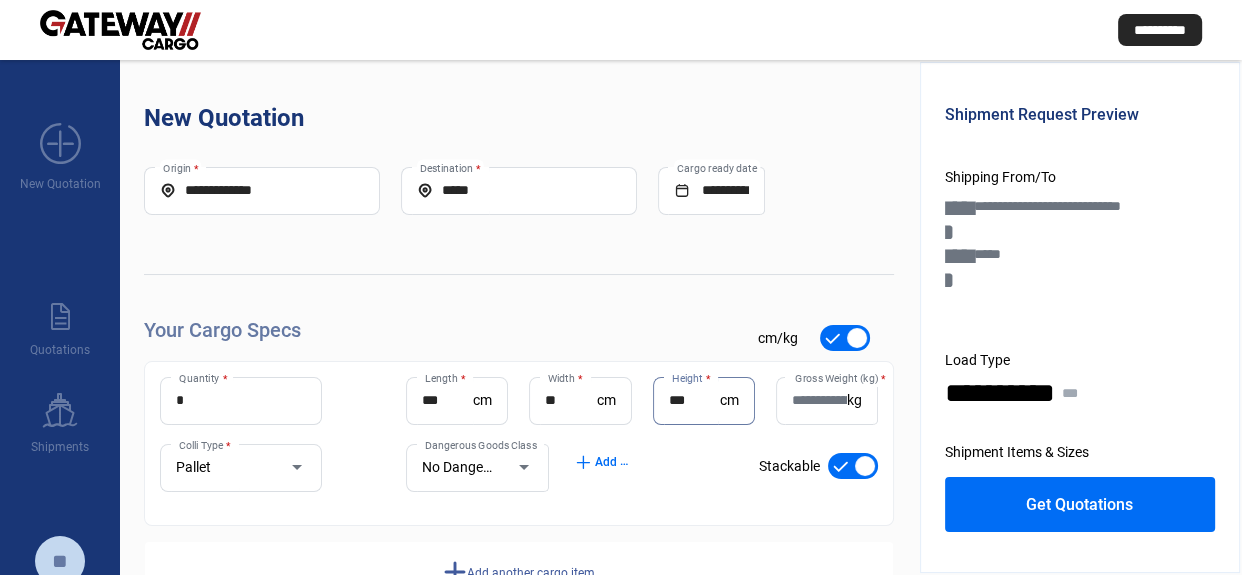 type on "***" 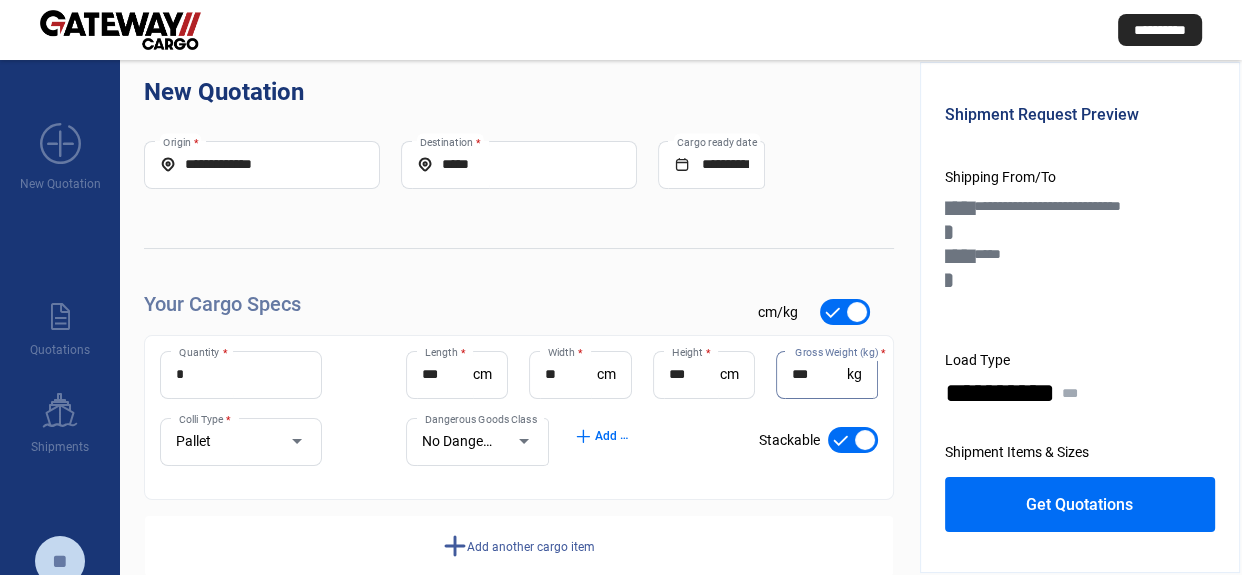 scroll, scrollTop: 67, scrollLeft: 0, axis: vertical 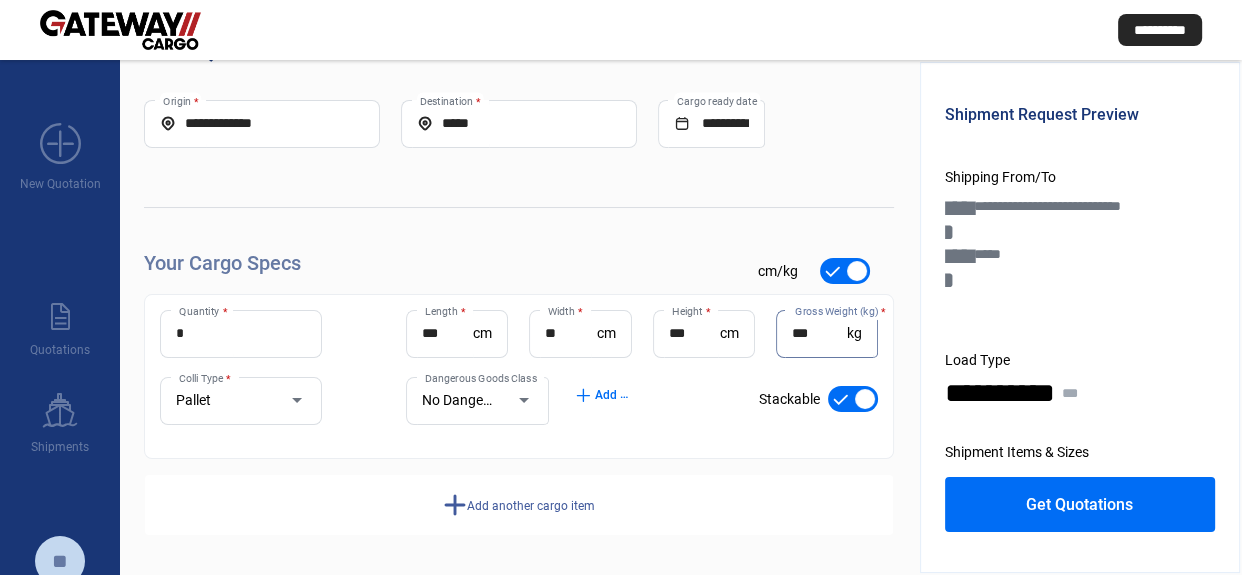 type on "***" 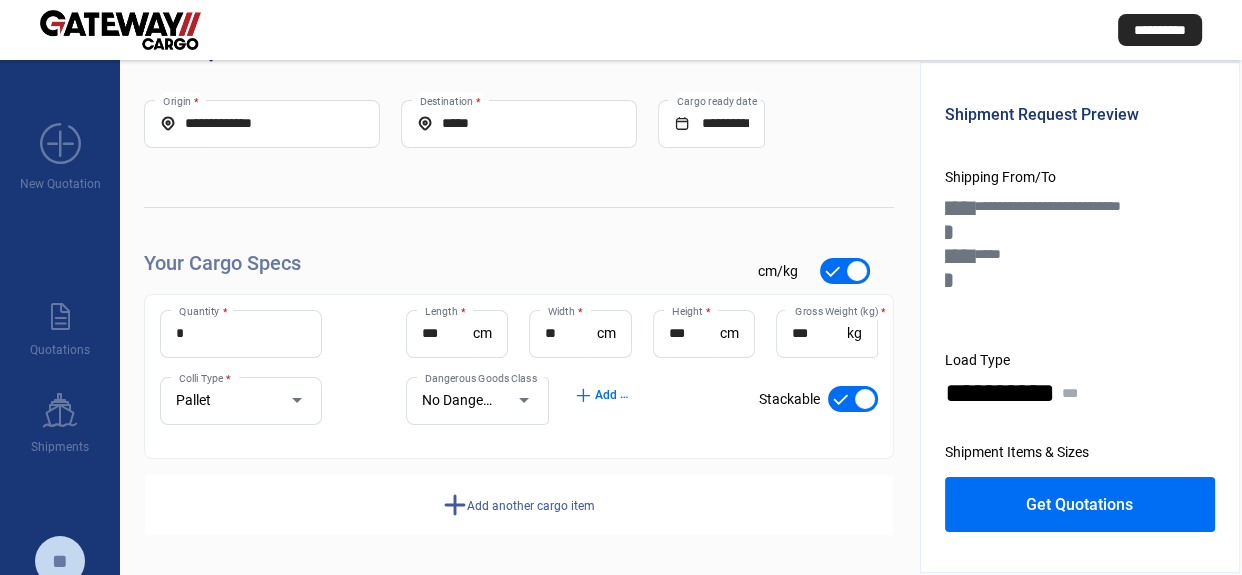 click on "add  Add another cargo item" at bounding box center (519, 505) 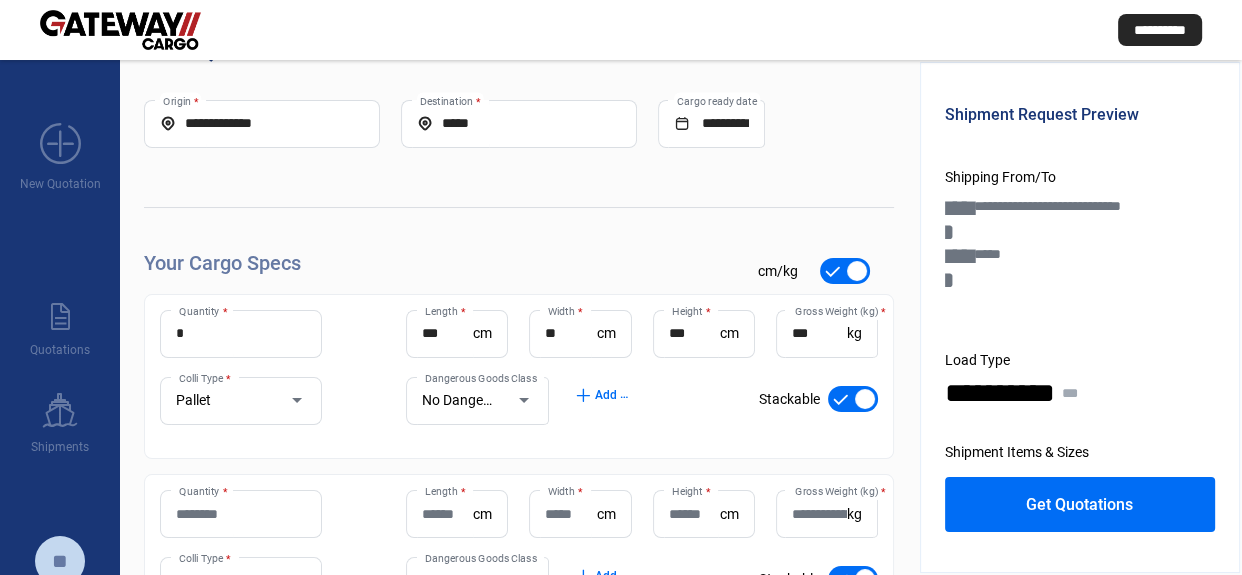 click on "Quantity *" at bounding box center [241, 514] 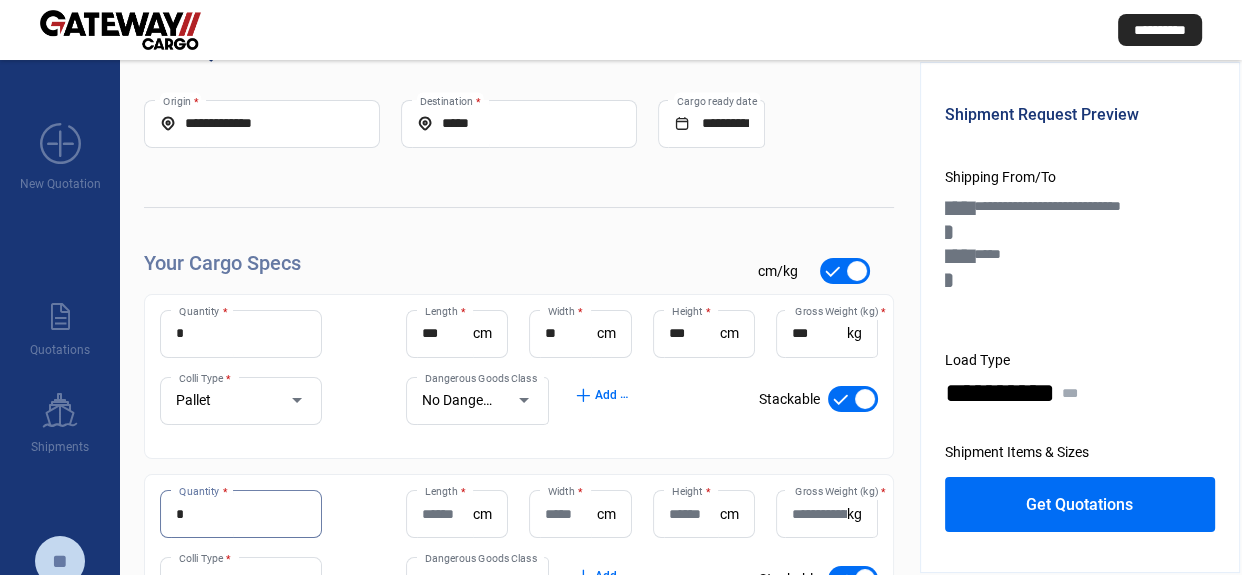 type on "*" 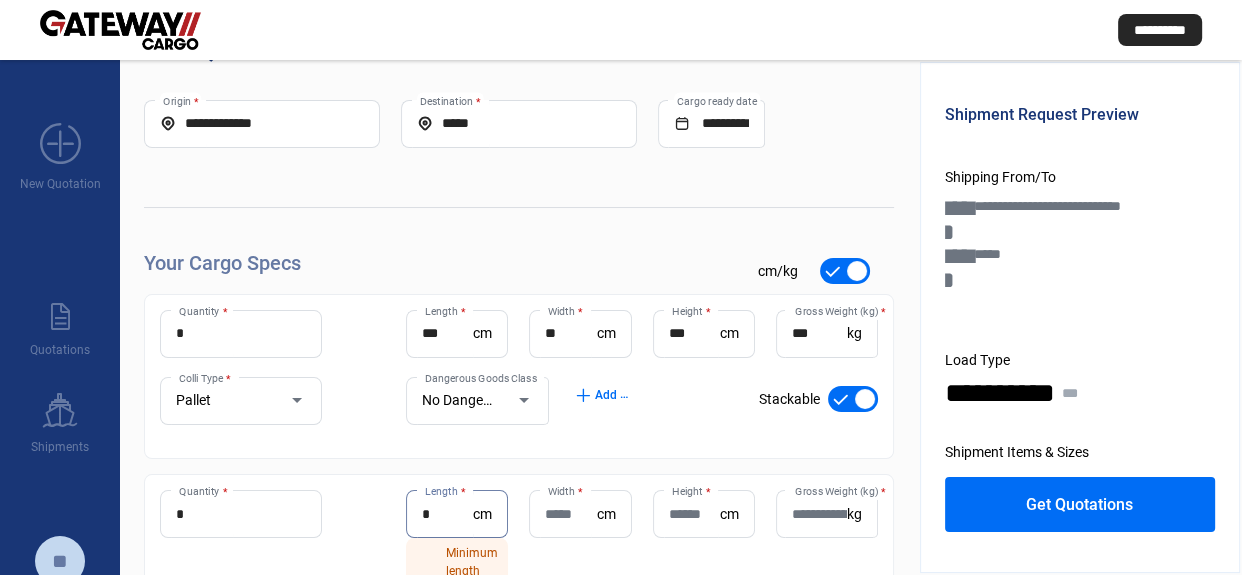 type on "*" 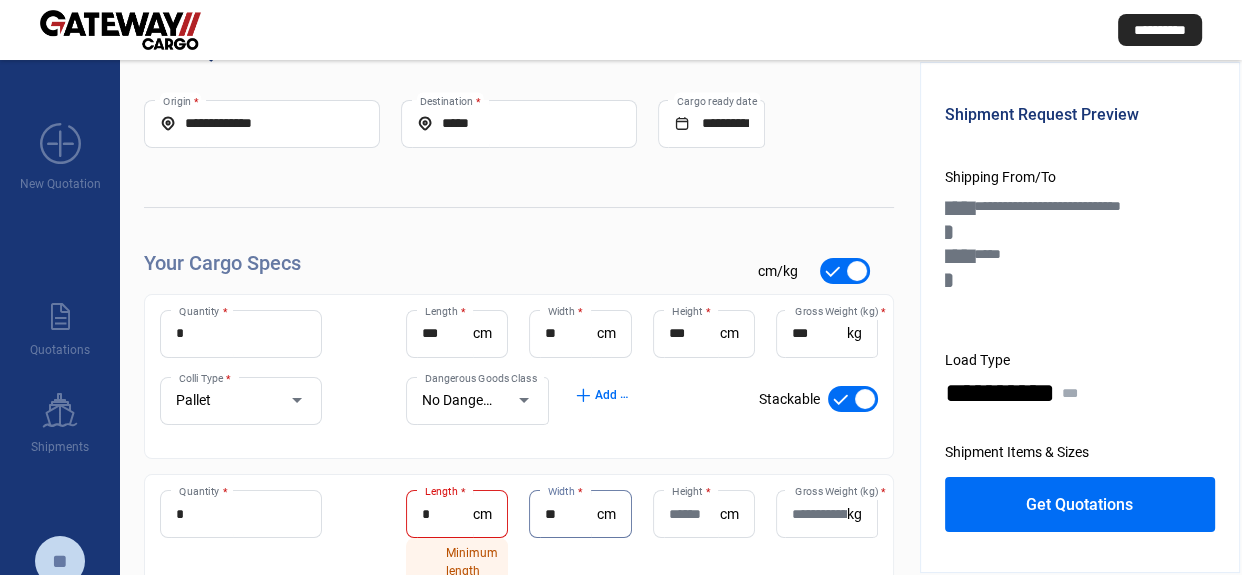 type on "**" 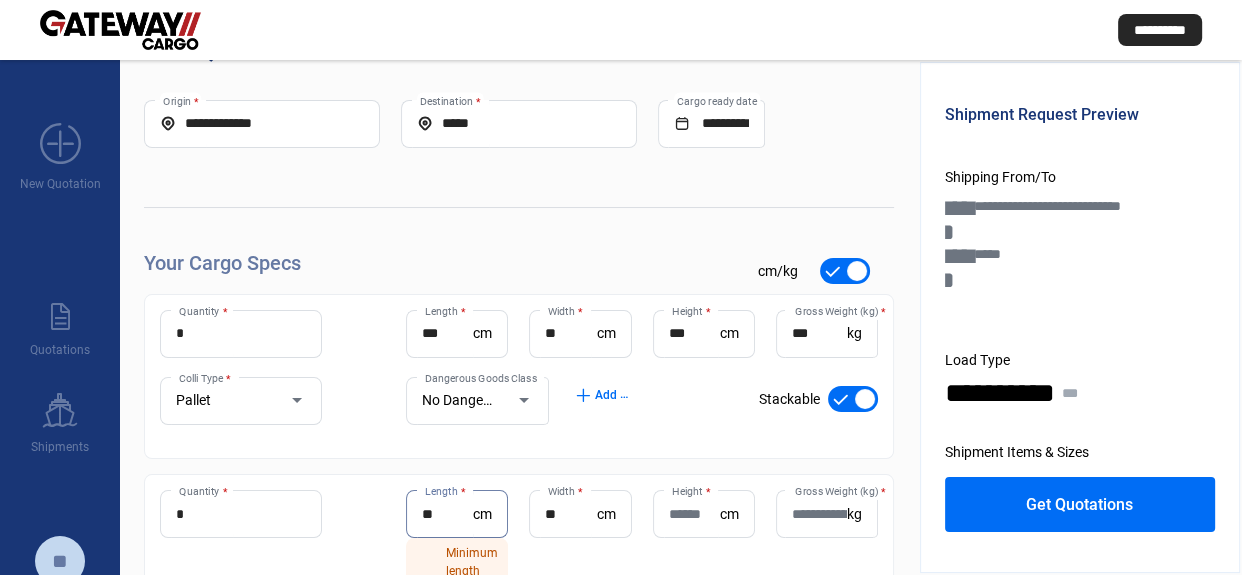 type on "**" 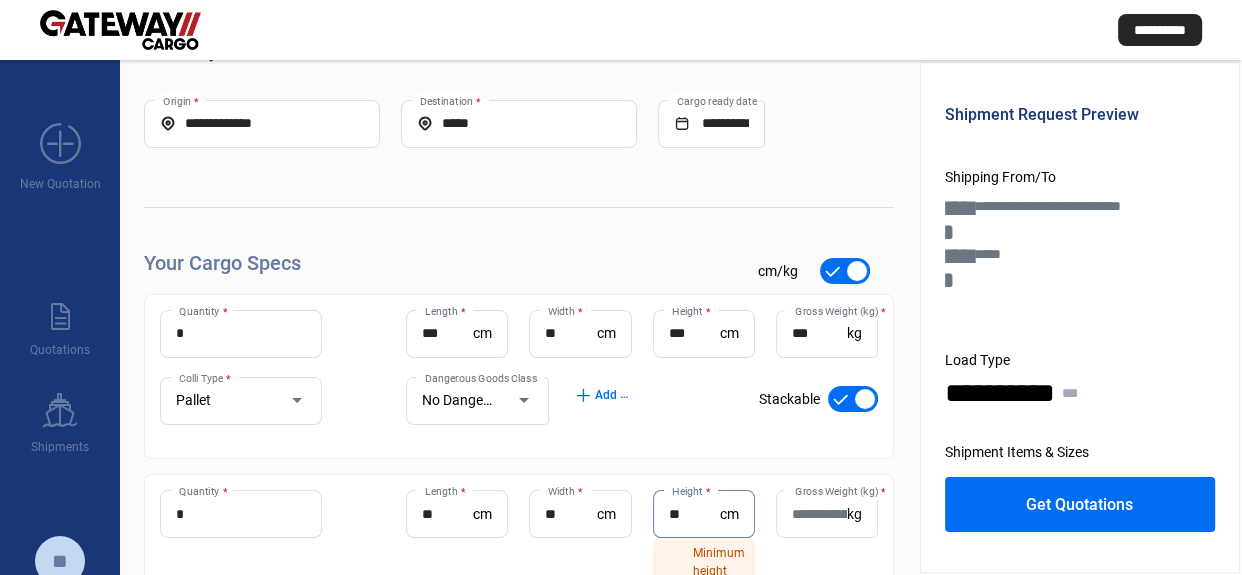 type on "**" 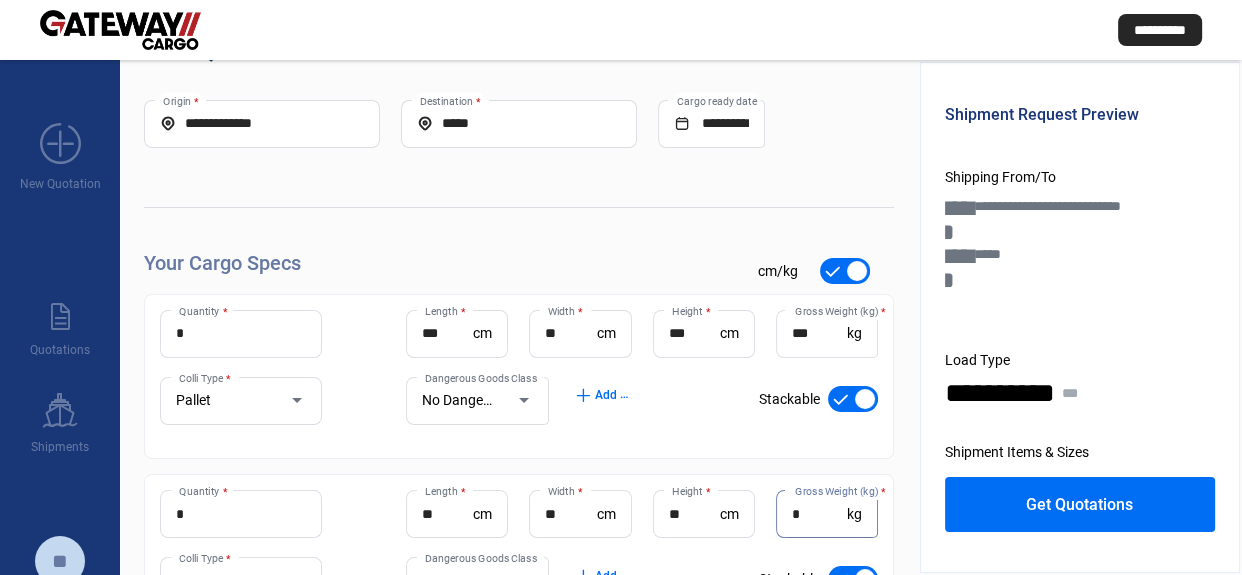 type on "*" 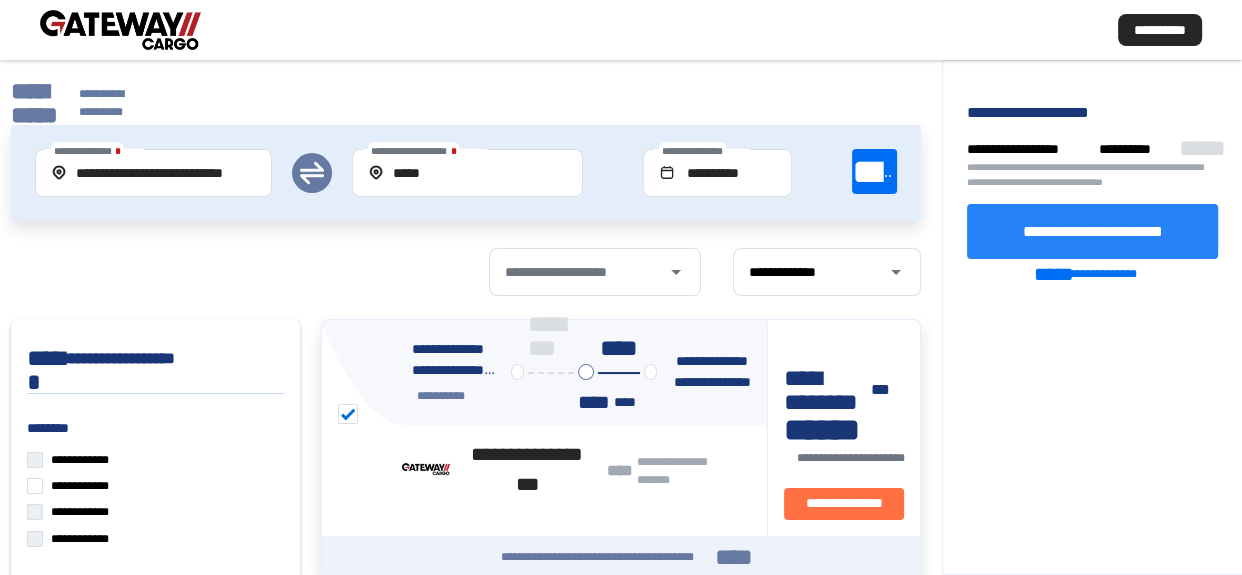 click on "**********" at bounding box center [1093, 230] 